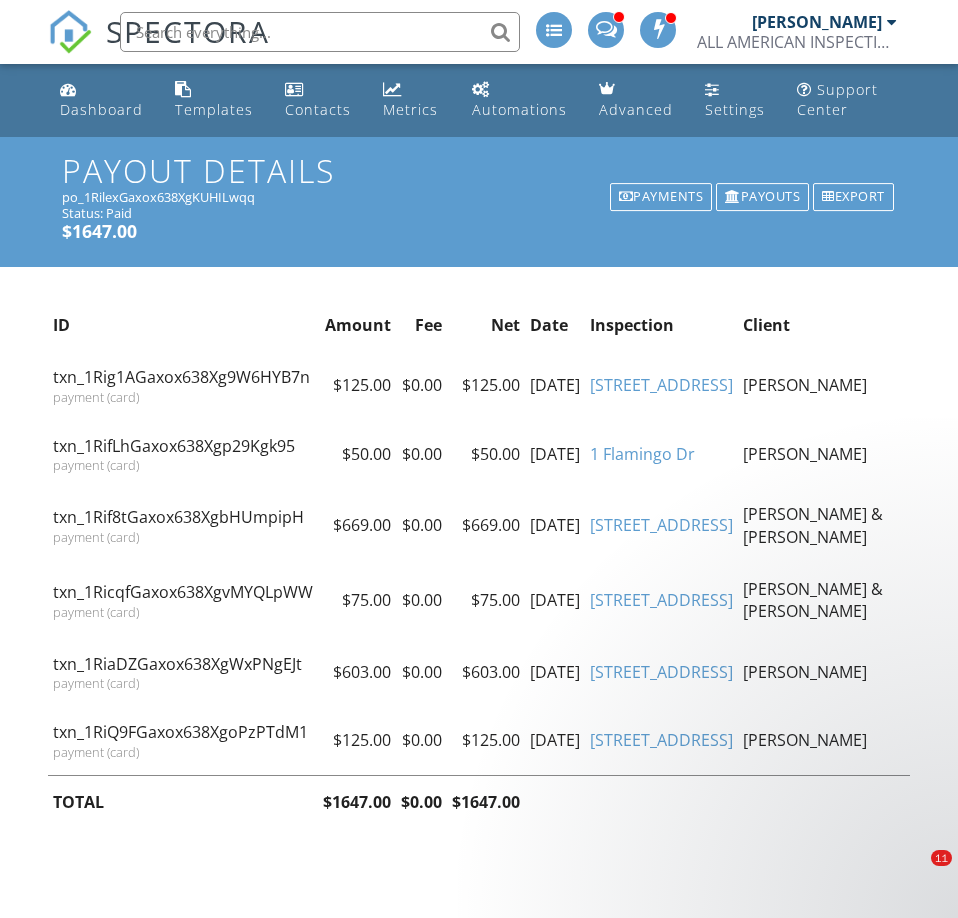 scroll, scrollTop: 0, scrollLeft: 0, axis: both 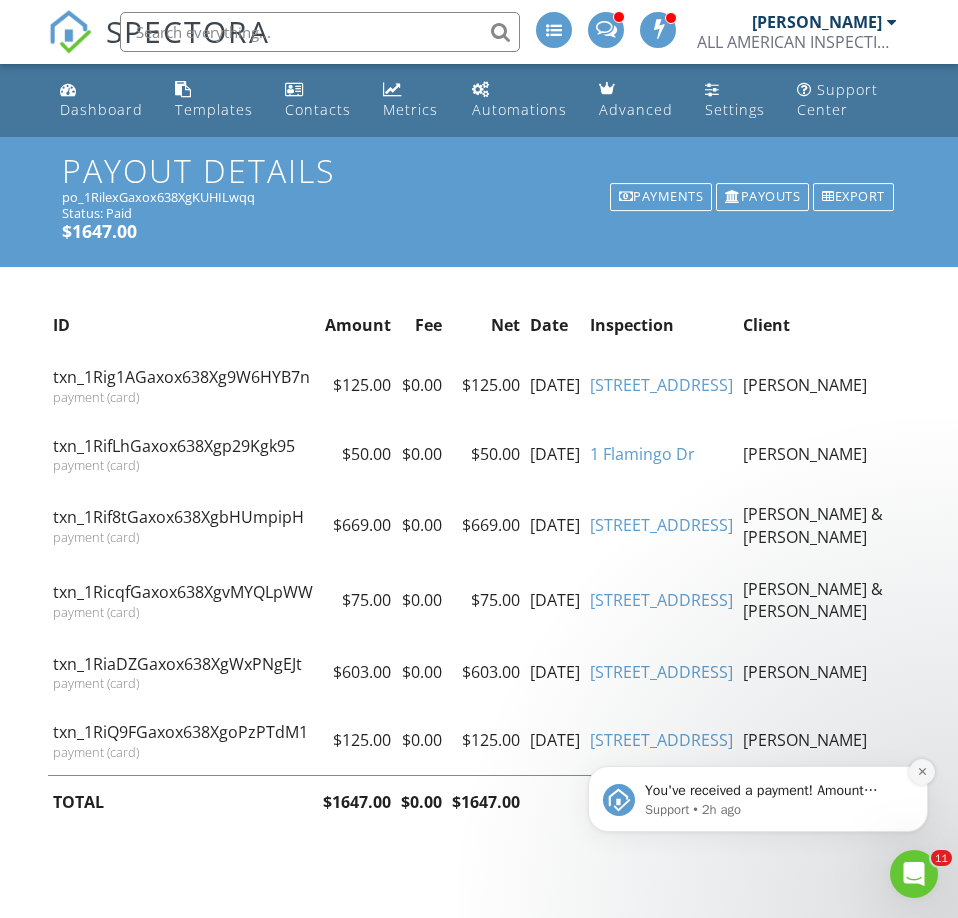 click at bounding box center [922, 772] 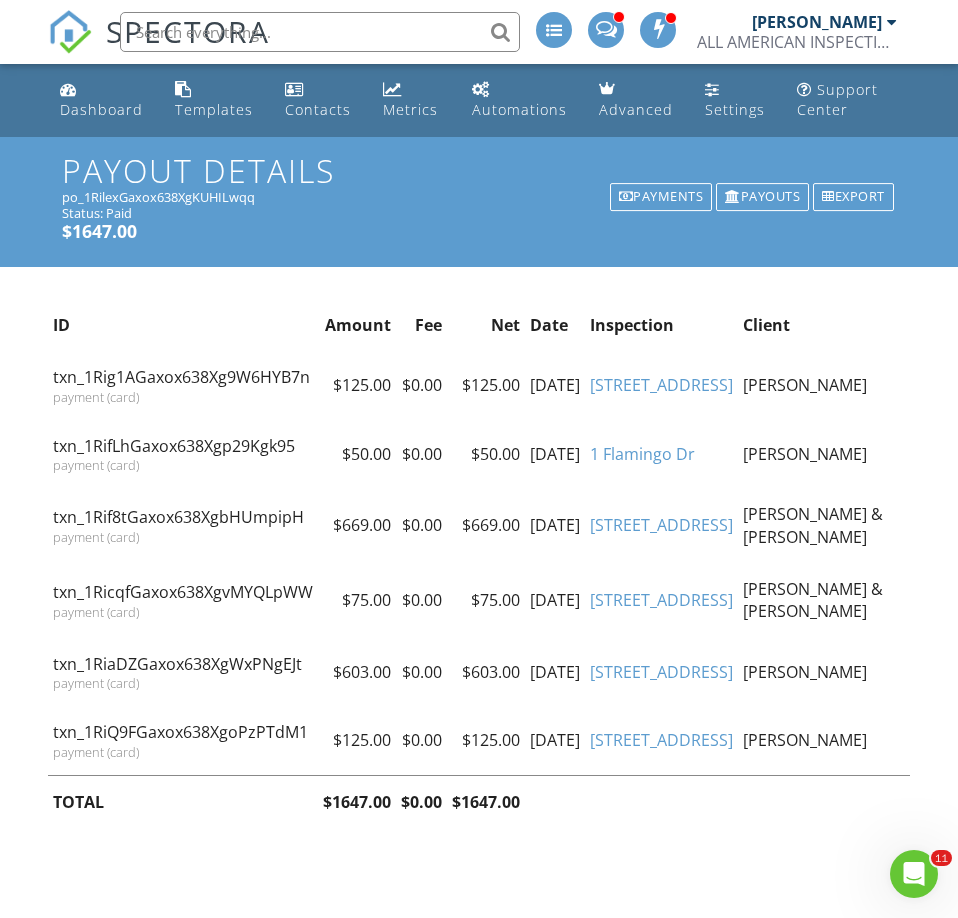 click on "[STREET_ADDRESS]" at bounding box center (661, 600) 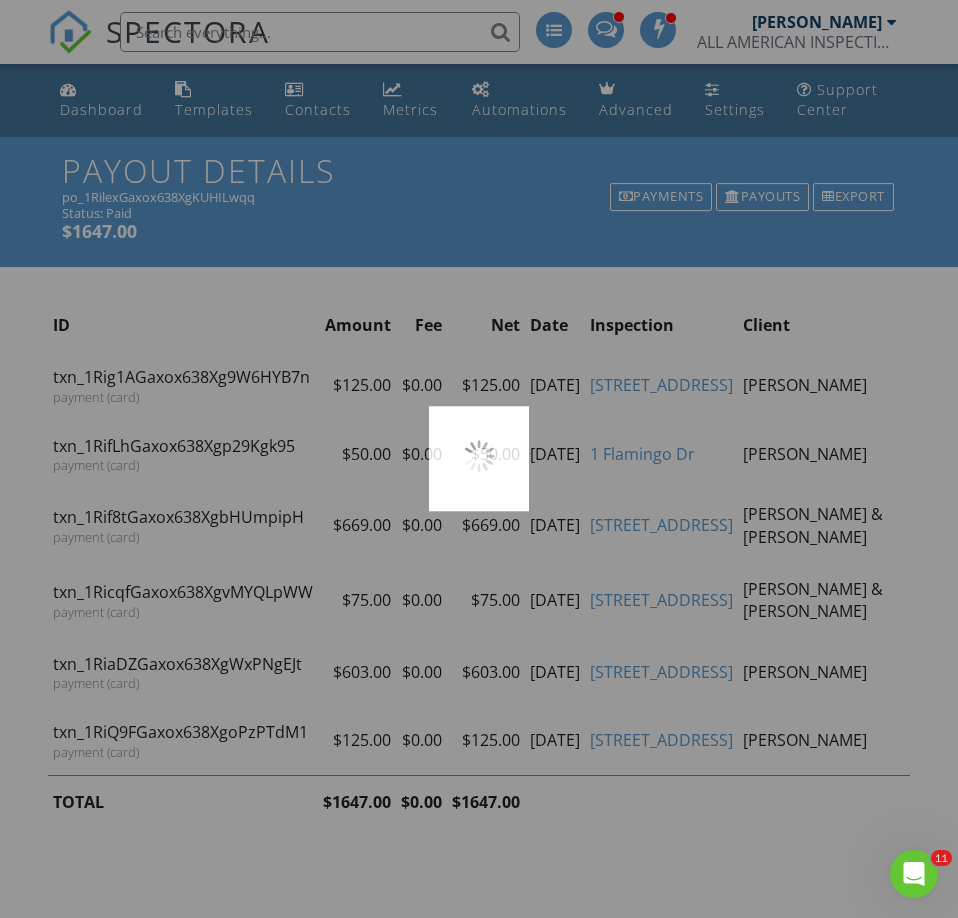 click at bounding box center (479, 459) 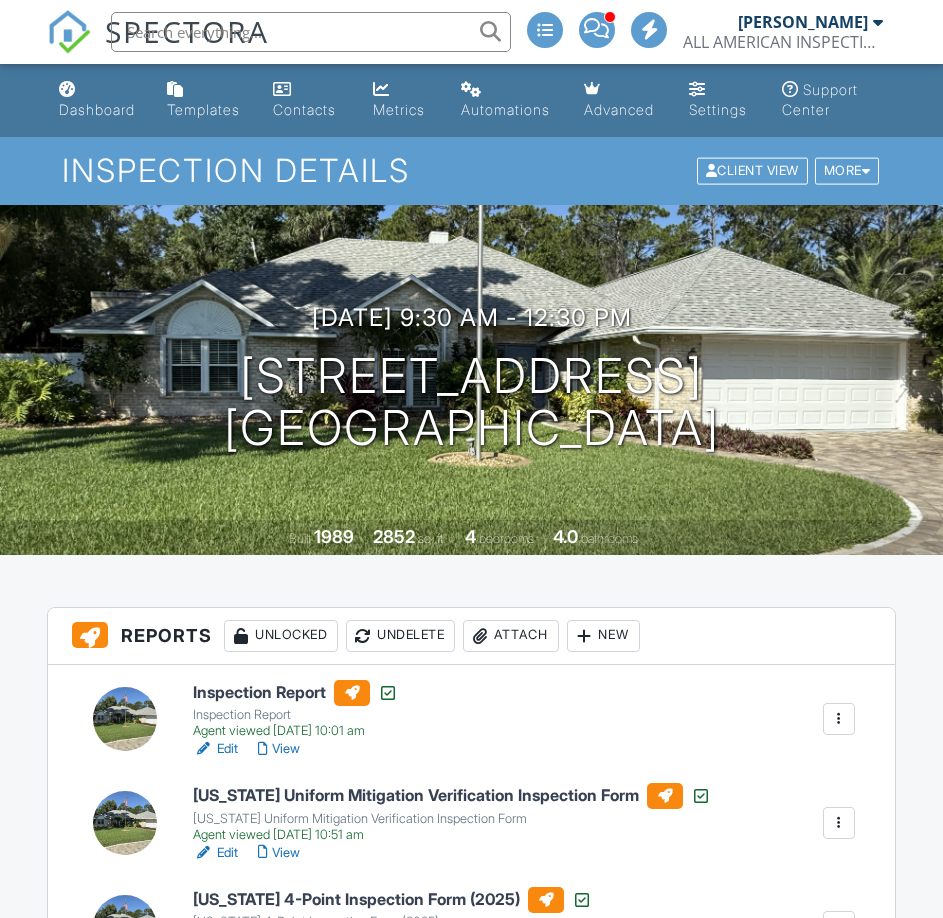 scroll, scrollTop: 0, scrollLeft: 0, axis: both 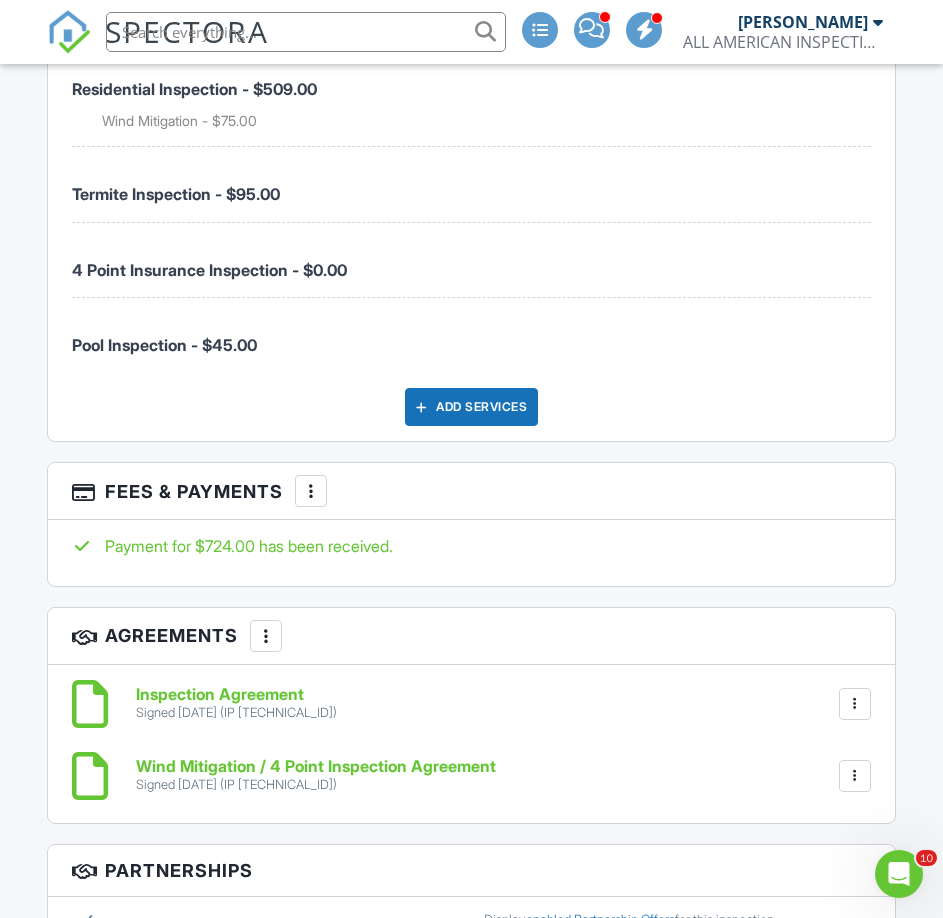 click at bounding box center (311, 491) 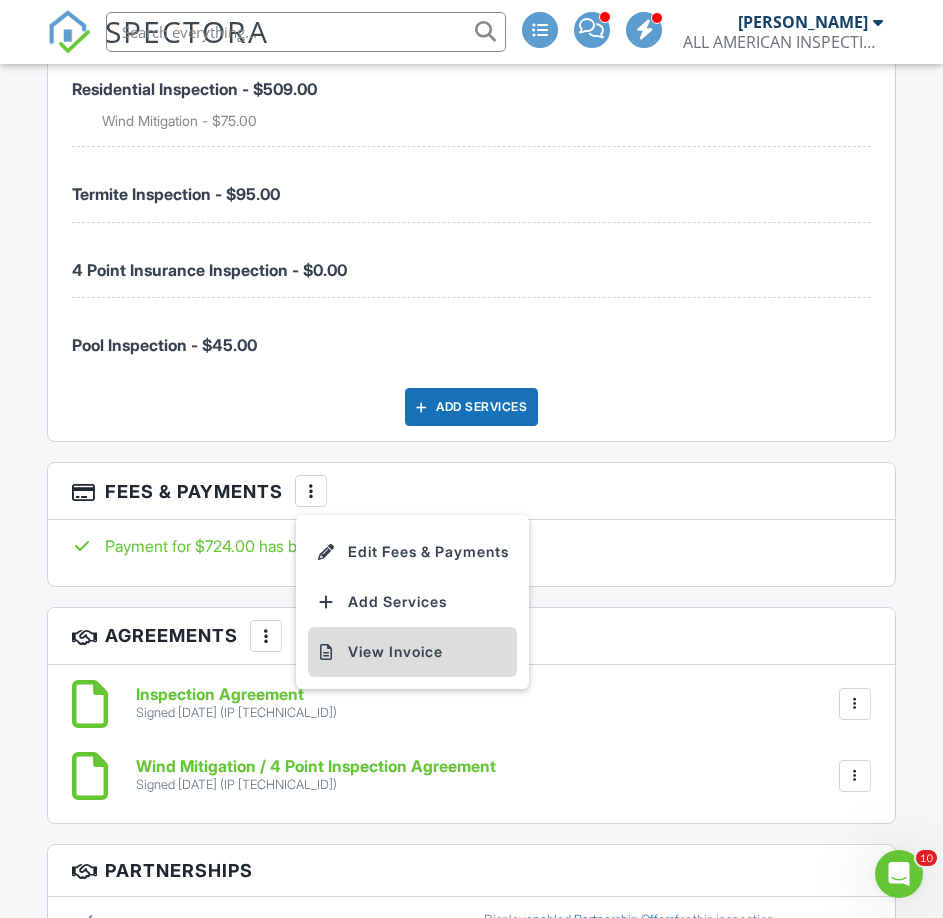 click on "View Invoice" at bounding box center (412, 652) 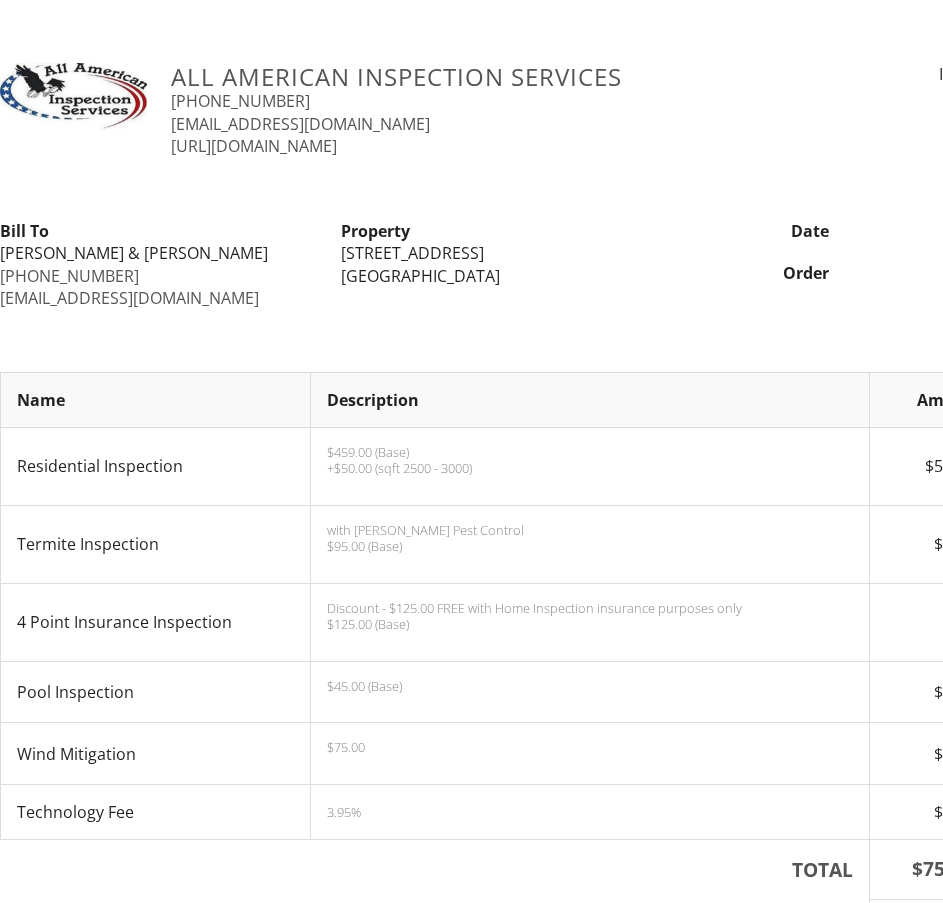 scroll, scrollTop: 0, scrollLeft: 0, axis: both 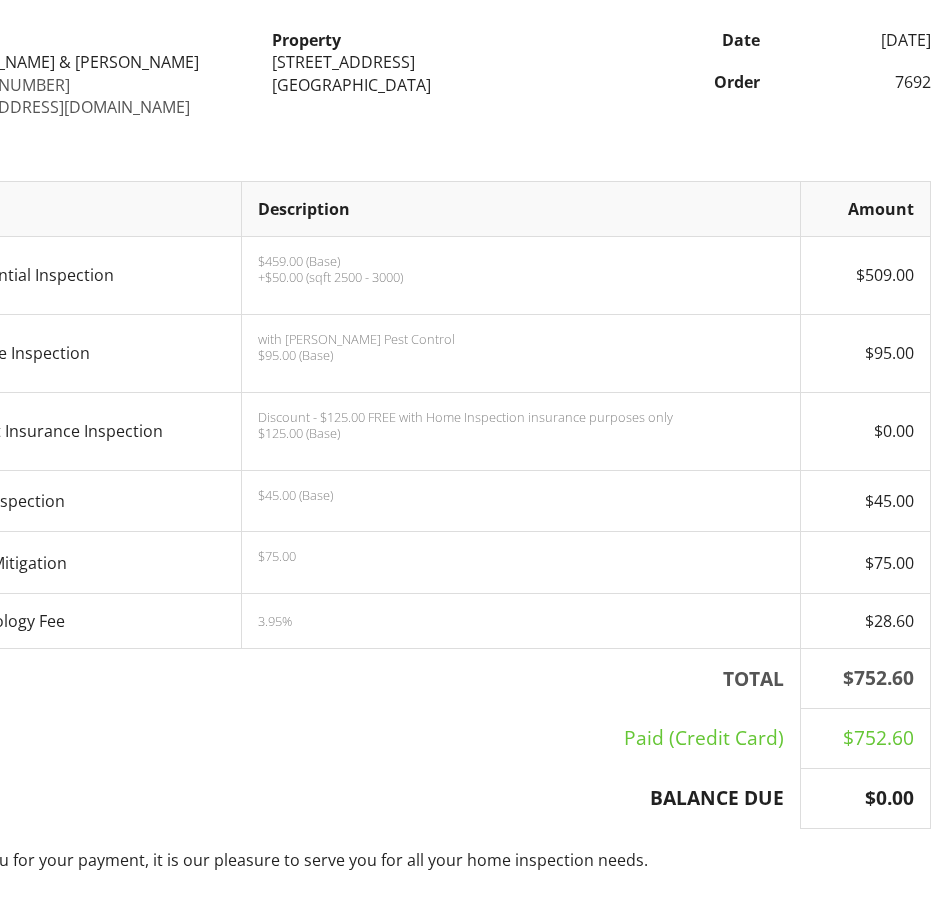 drag, startPoint x: 260, startPoint y: 57, endPoint x: 423, endPoint y: 57, distance: 163 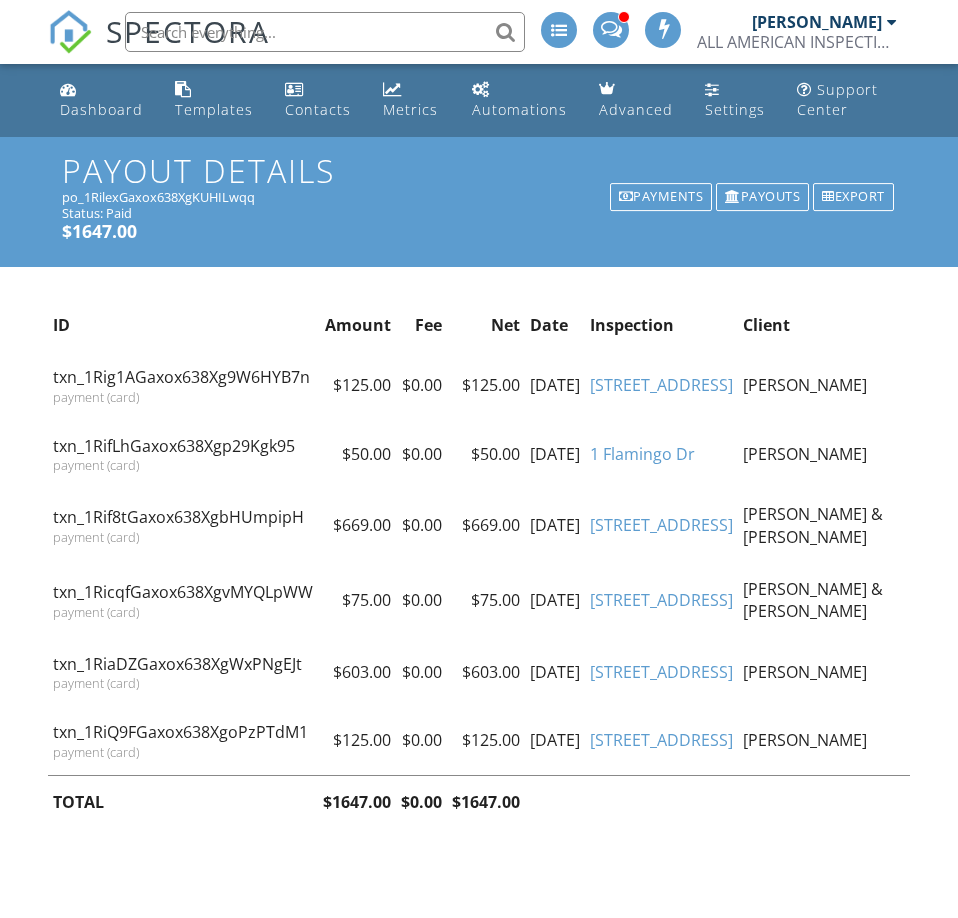 scroll, scrollTop: 0, scrollLeft: 0, axis: both 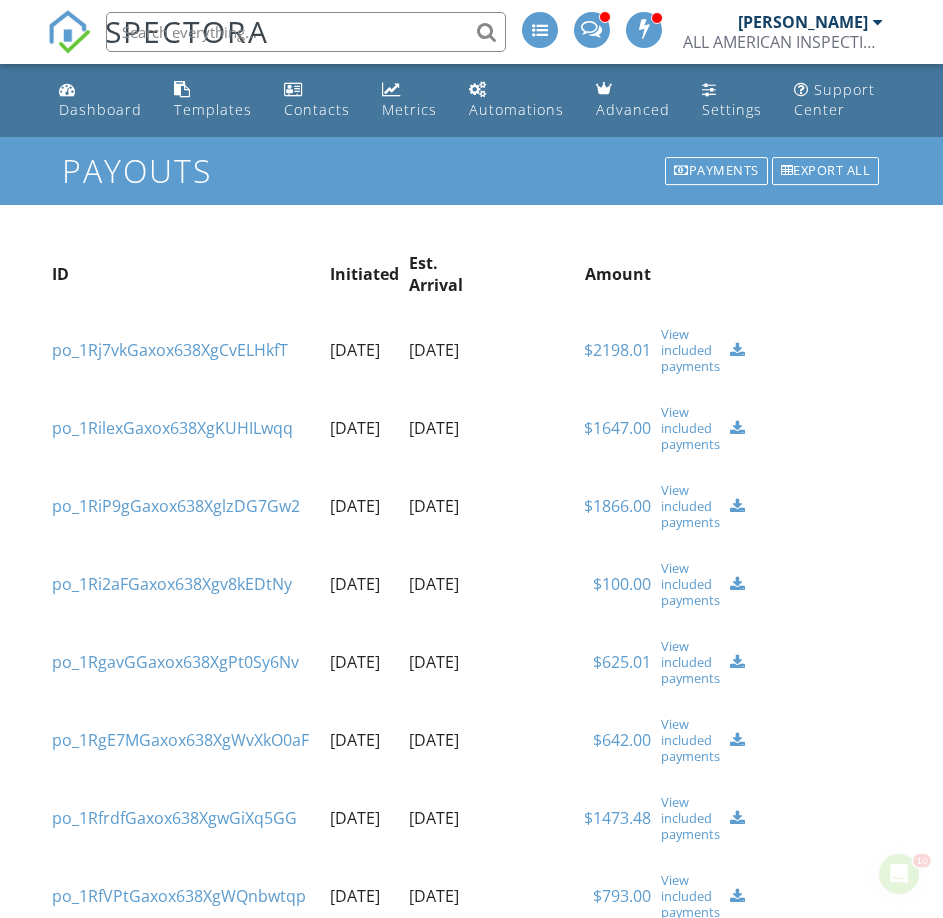 drag, startPoint x: 684, startPoint y: 526, endPoint x: 677, endPoint y: 518, distance: 10.630146 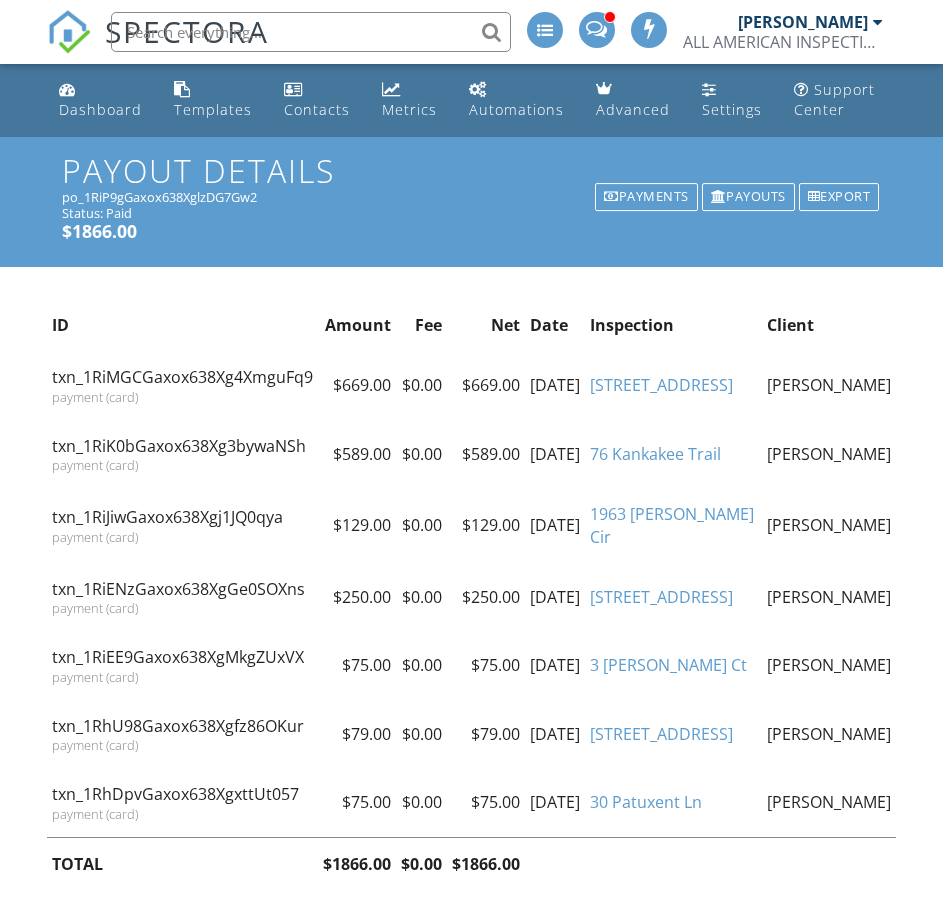 scroll, scrollTop: 0, scrollLeft: 0, axis: both 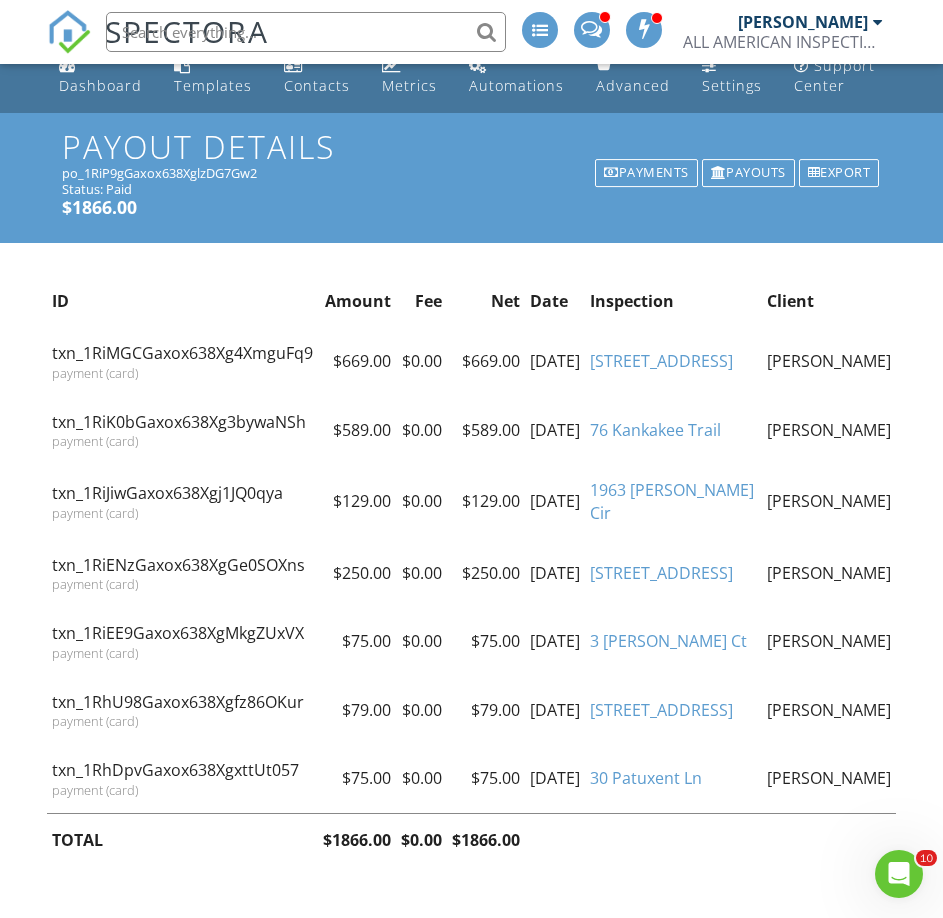 click on "30 Patuxent Ln" at bounding box center [646, 778] 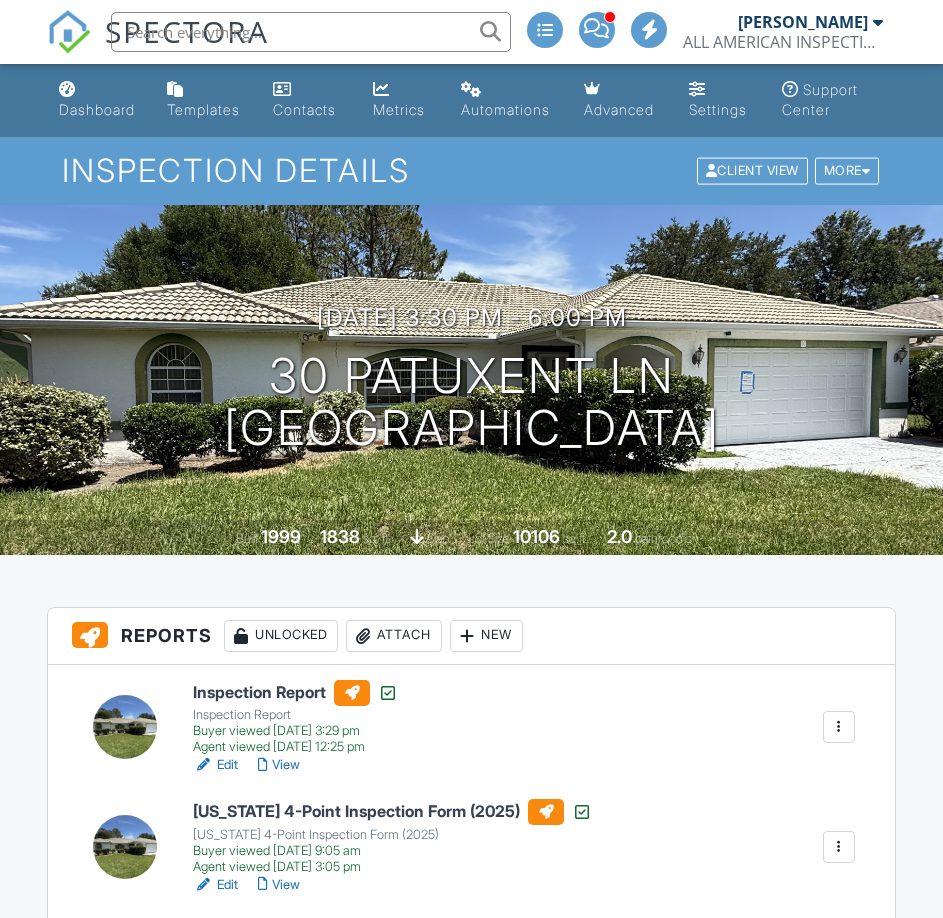 scroll, scrollTop: 0, scrollLeft: 0, axis: both 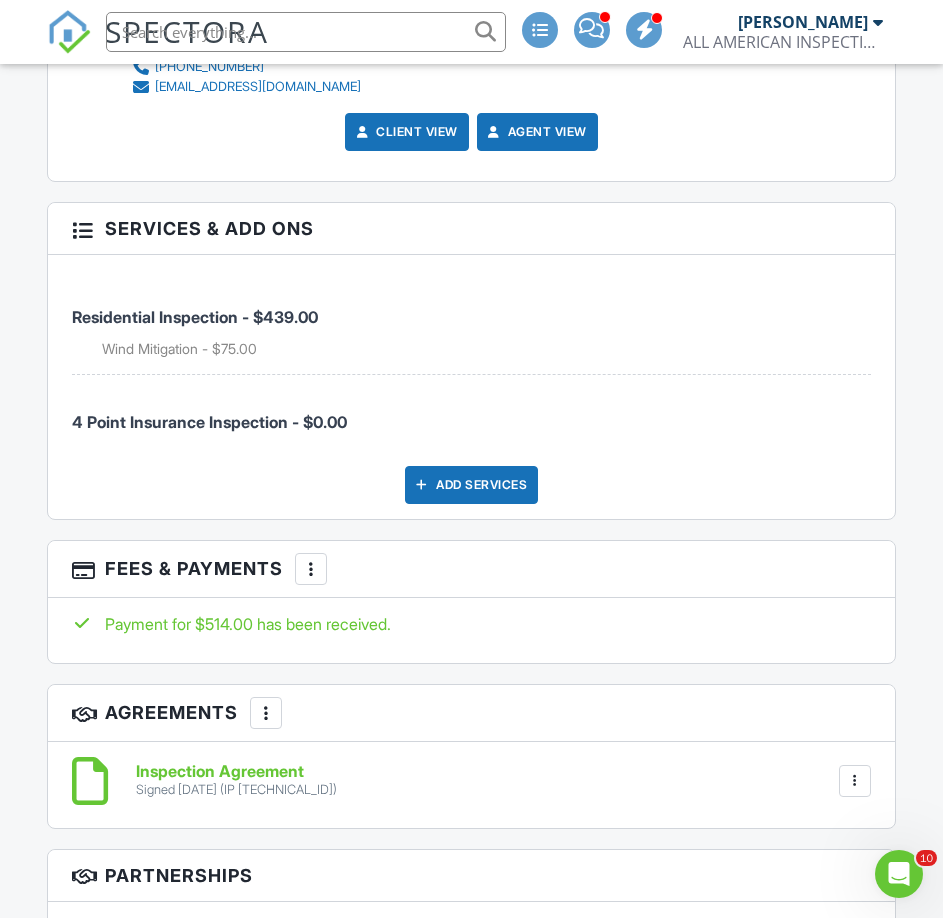 click at bounding box center (311, 569) 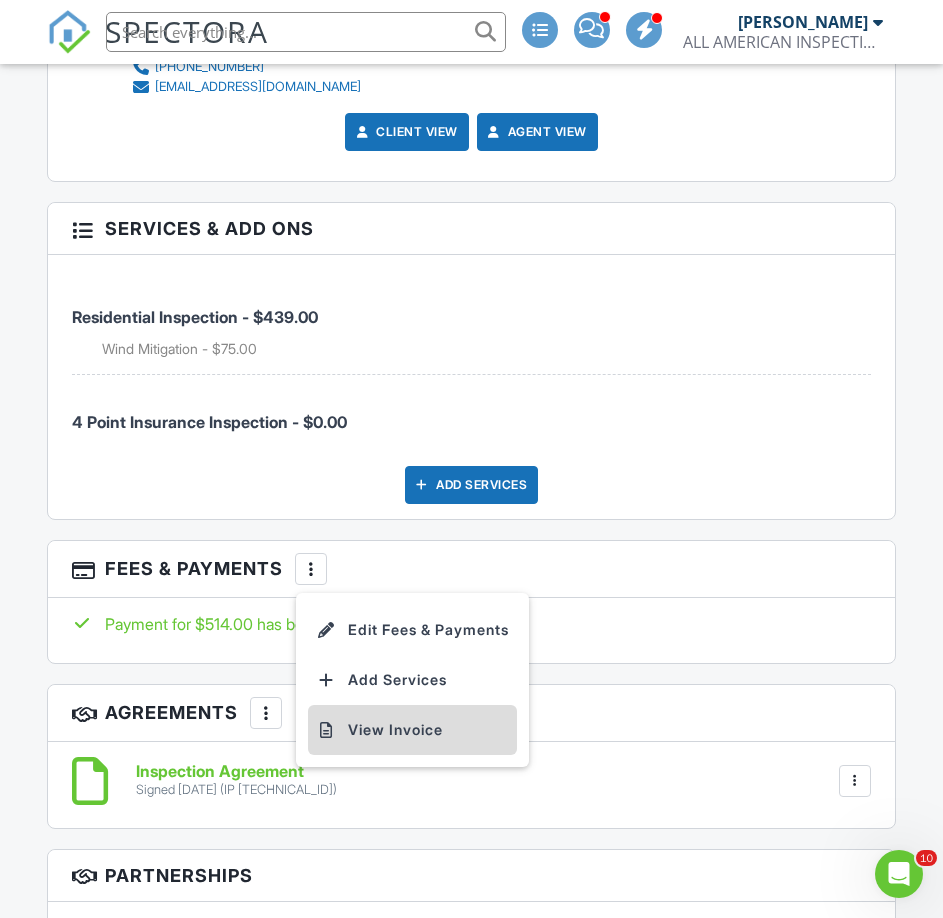 click on "View Invoice" at bounding box center (412, 730) 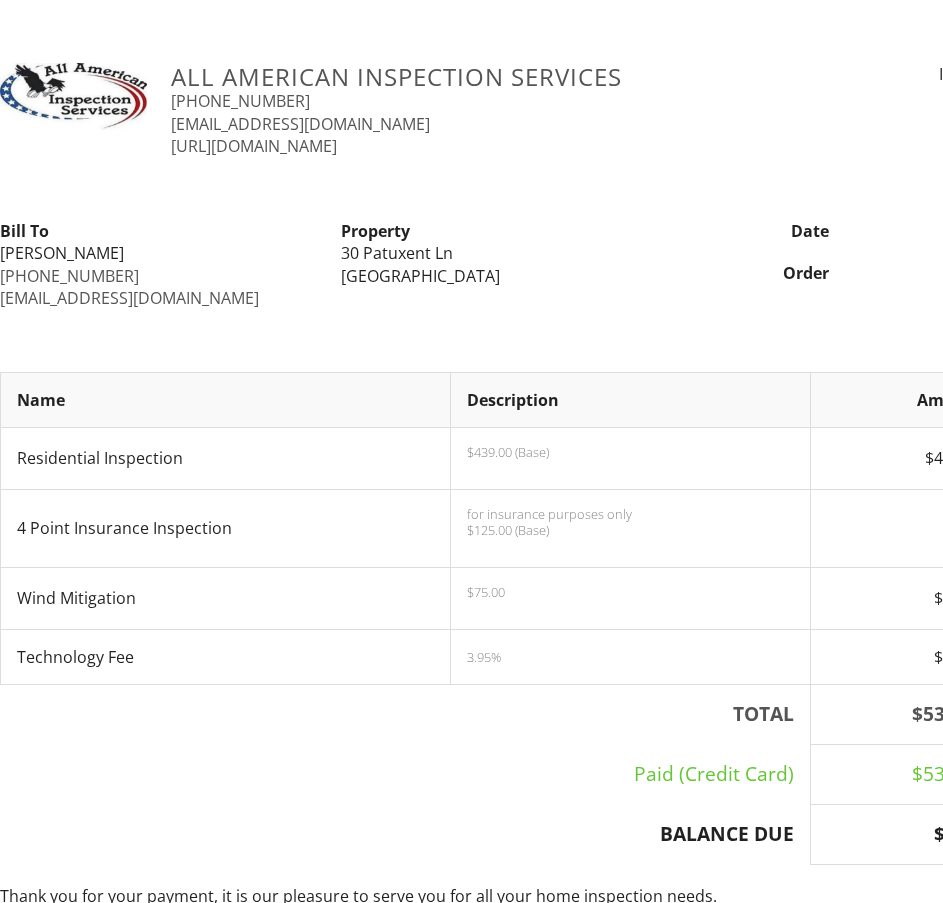 scroll, scrollTop: 0, scrollLeft: 0, axis: both 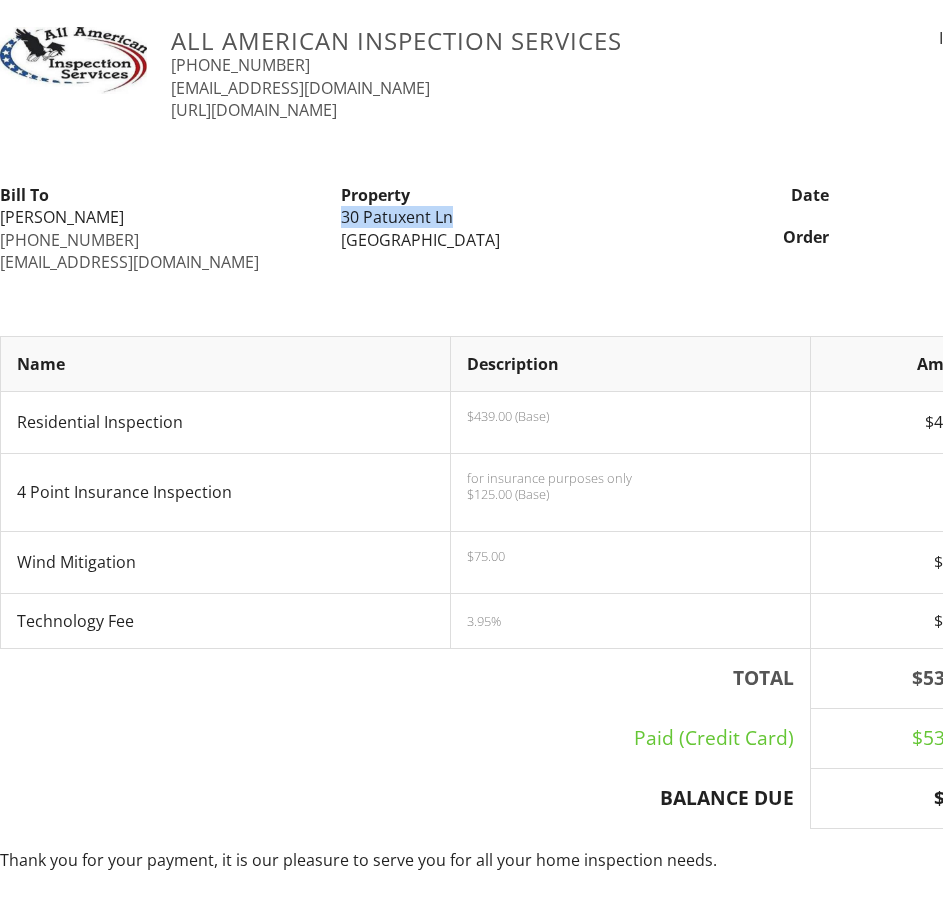 drag, startPoint x: 340, startPoint y: 214, endPoint x: 469, endPoint y: 216, distance: 129.0155 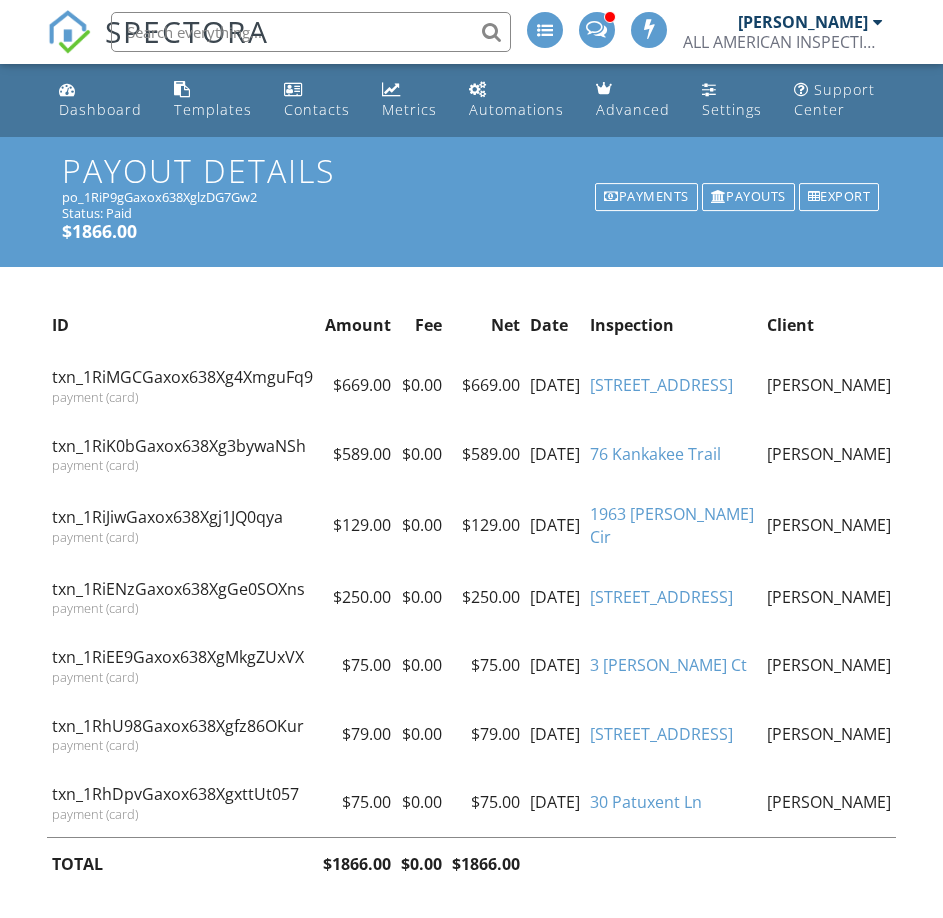 scroll, scrollTop: 62, scrollLeft: 0, axis: vertical 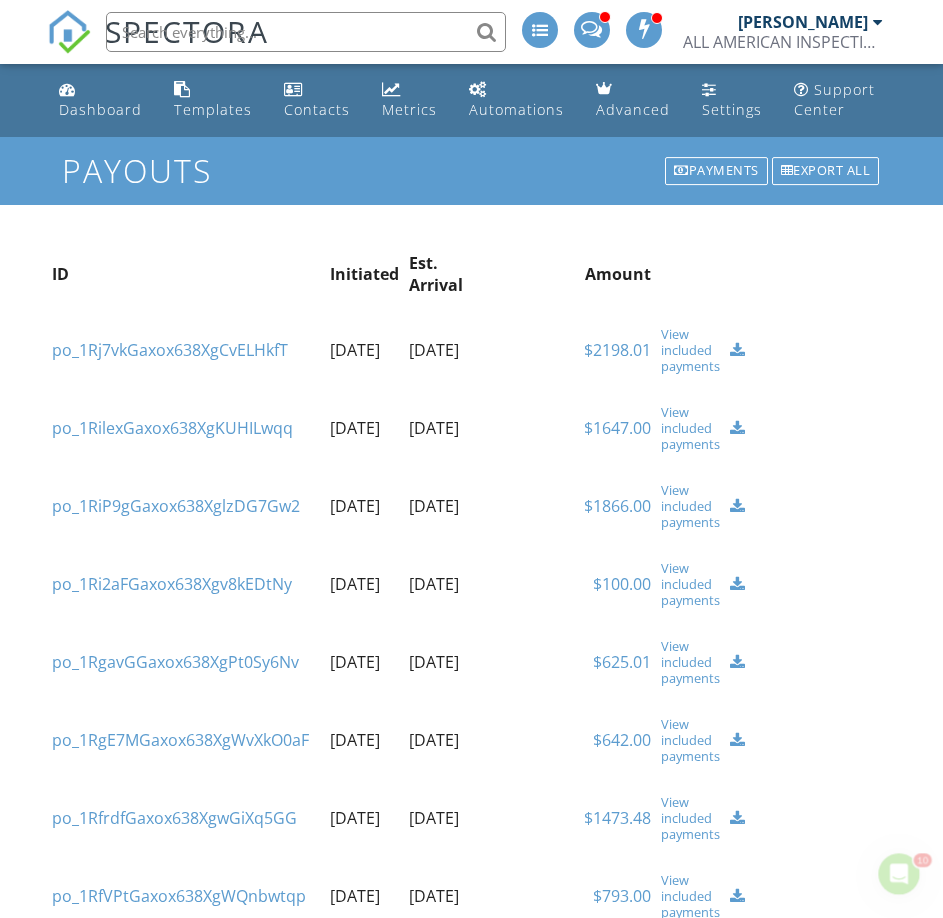 click on "View included payments" at bounding box center (690, 584) 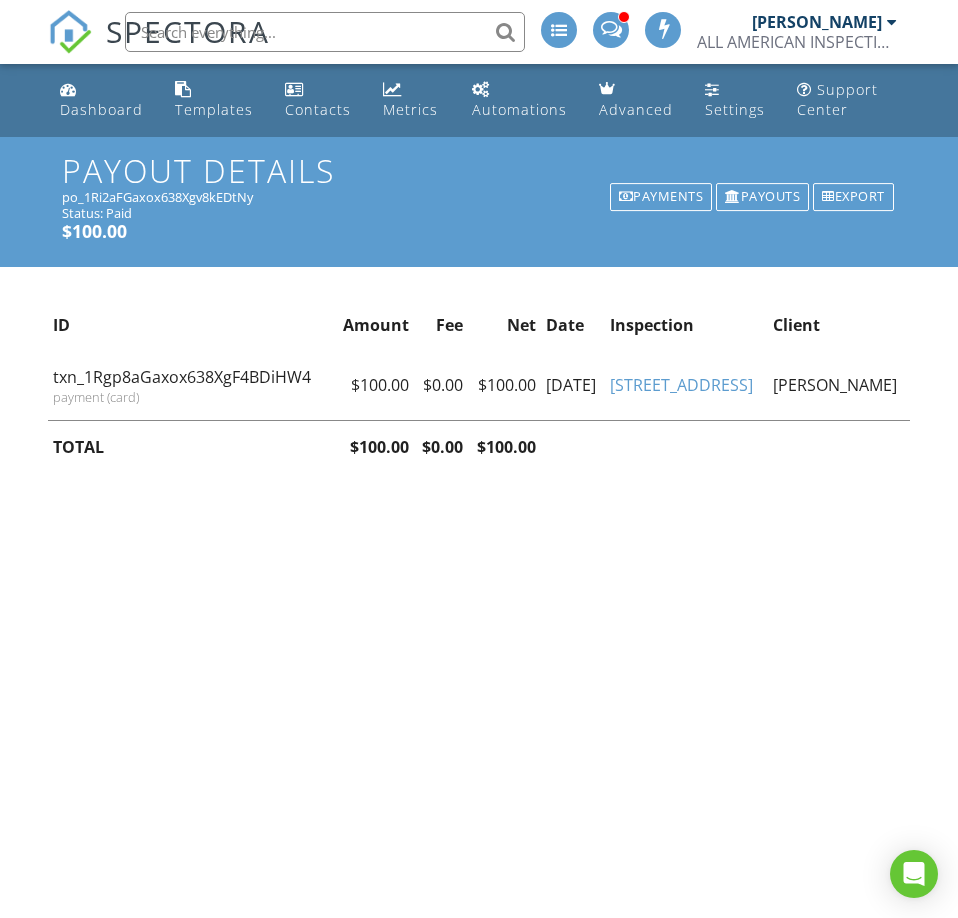 scroll, scrollTop: 0, scrollLeft: 0, axis: both 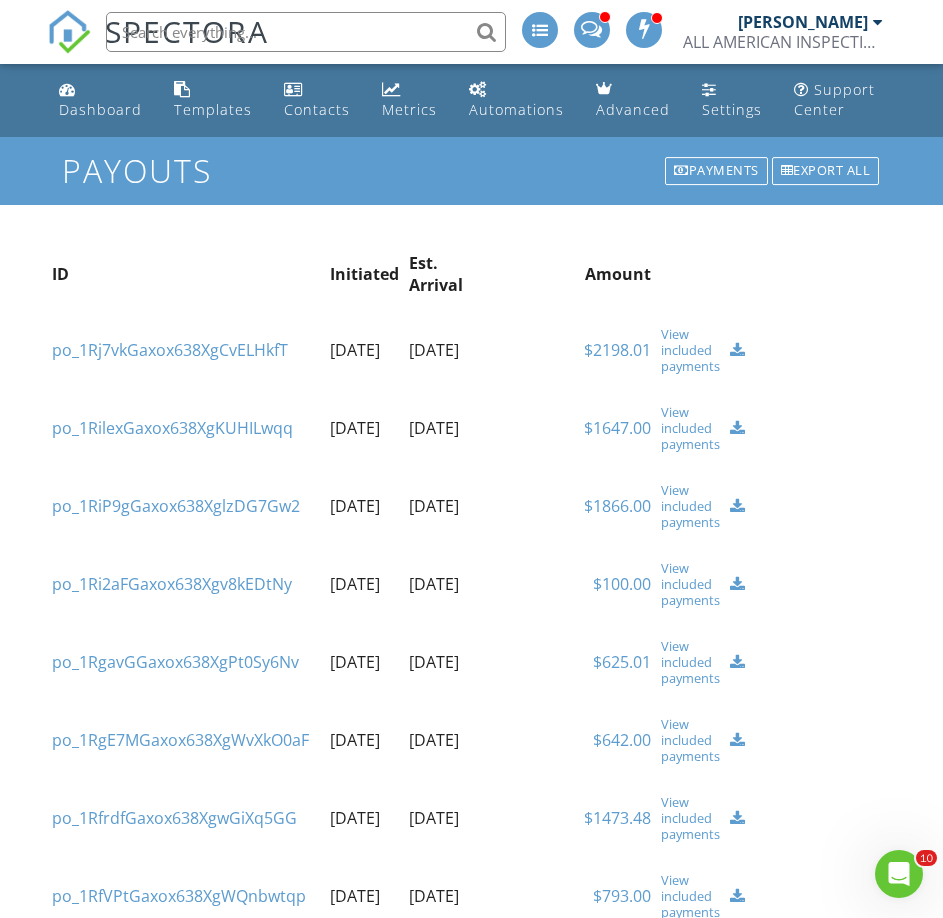 click on "View included payments" at bounding box center (690, 662) 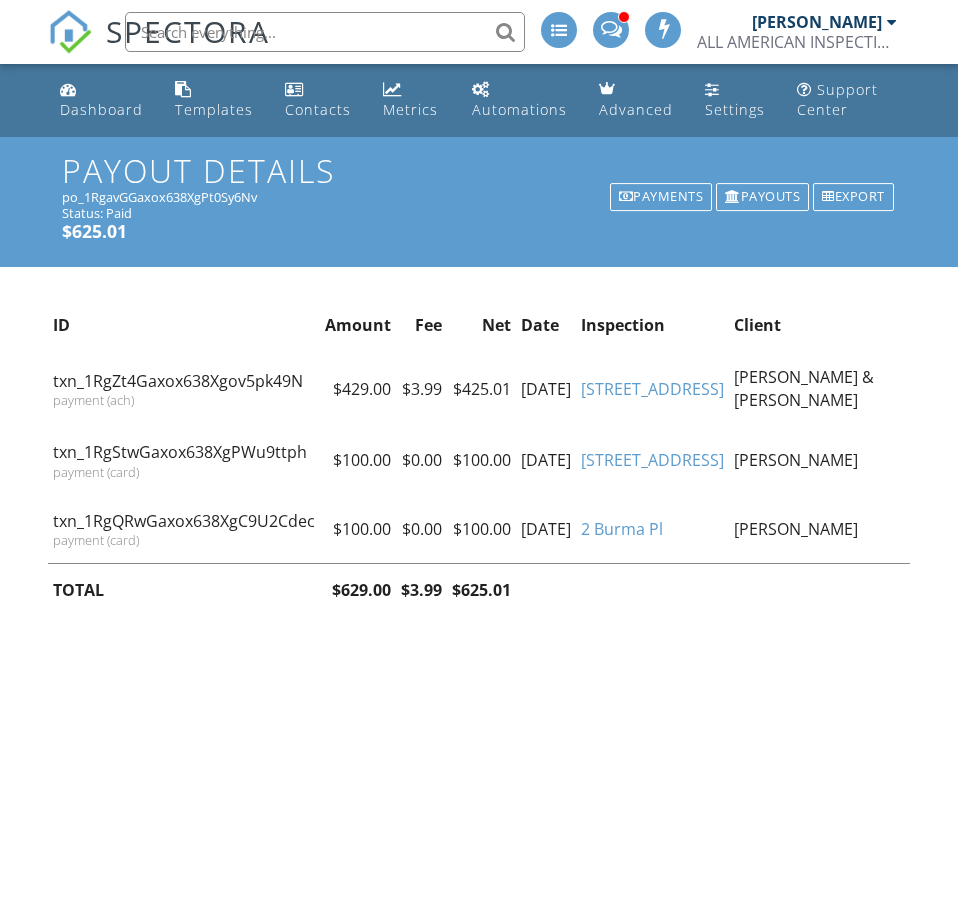scroll, scrollTop: 0, scrollLeft: 0, axis: both 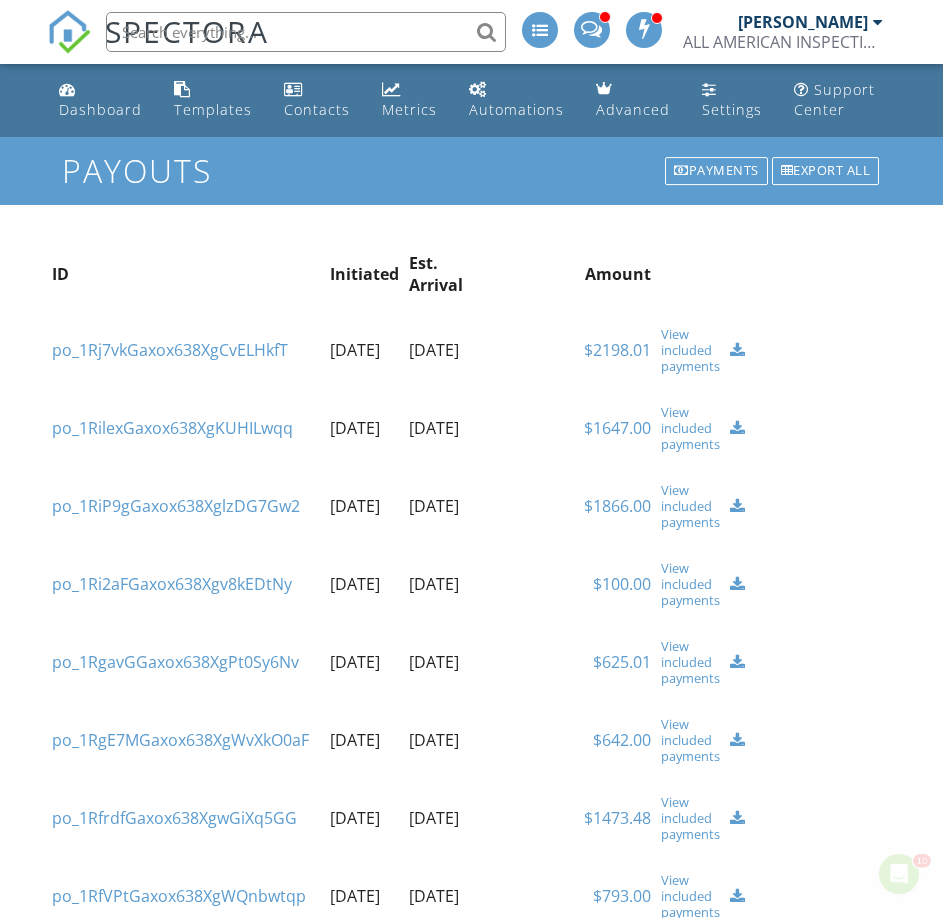 click on "View included payments" at bounding box center (690, 740) 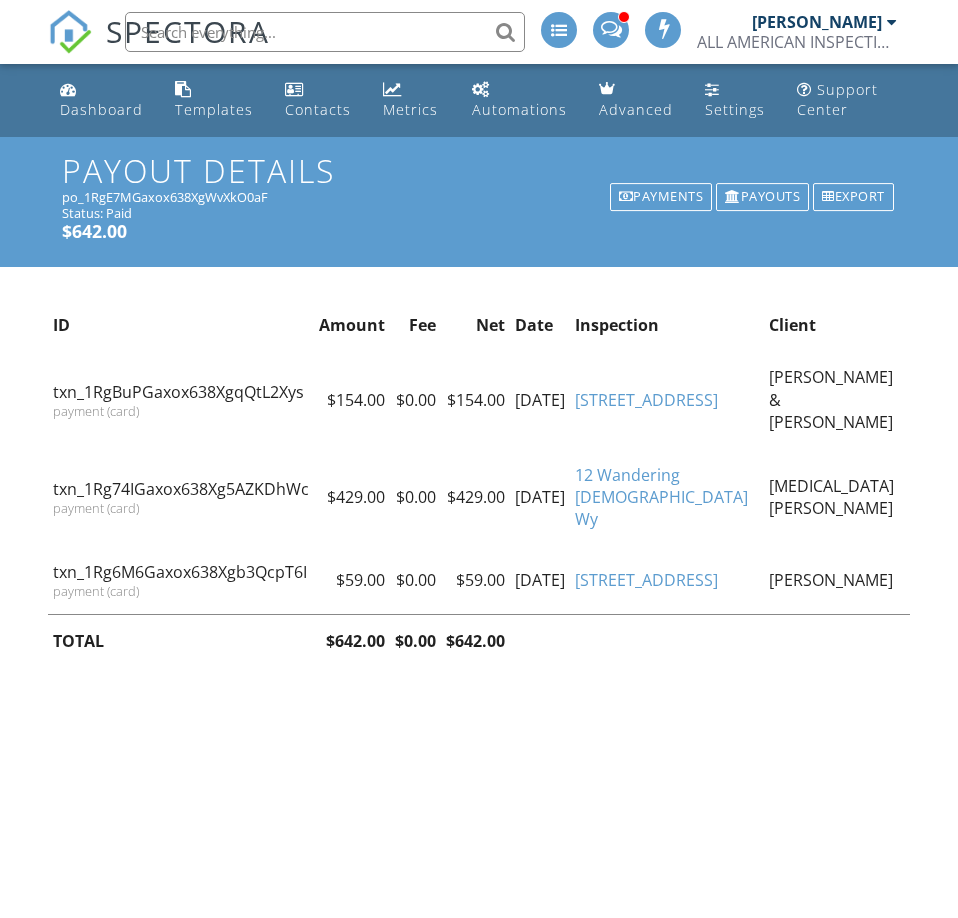 scroll, scrollTop: 0, scrollLeft: 0, axis: both 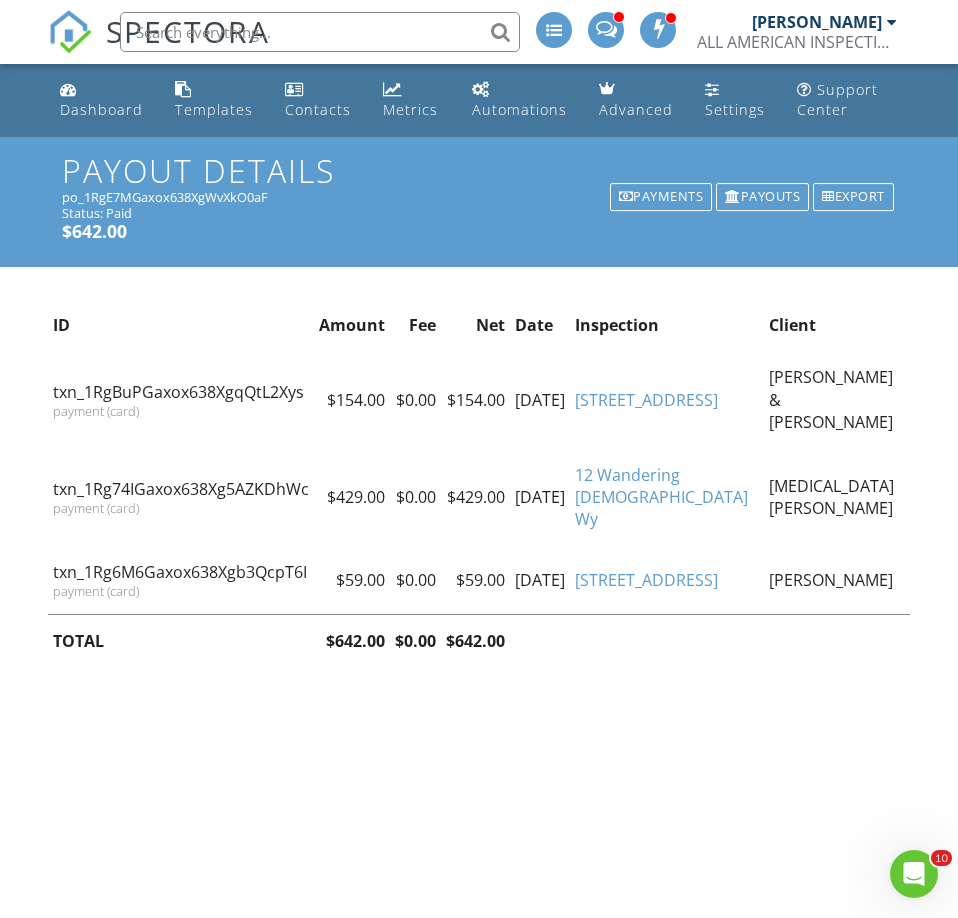 click on "[STREET_ADDRESS]" at bounding box center (646, 400) 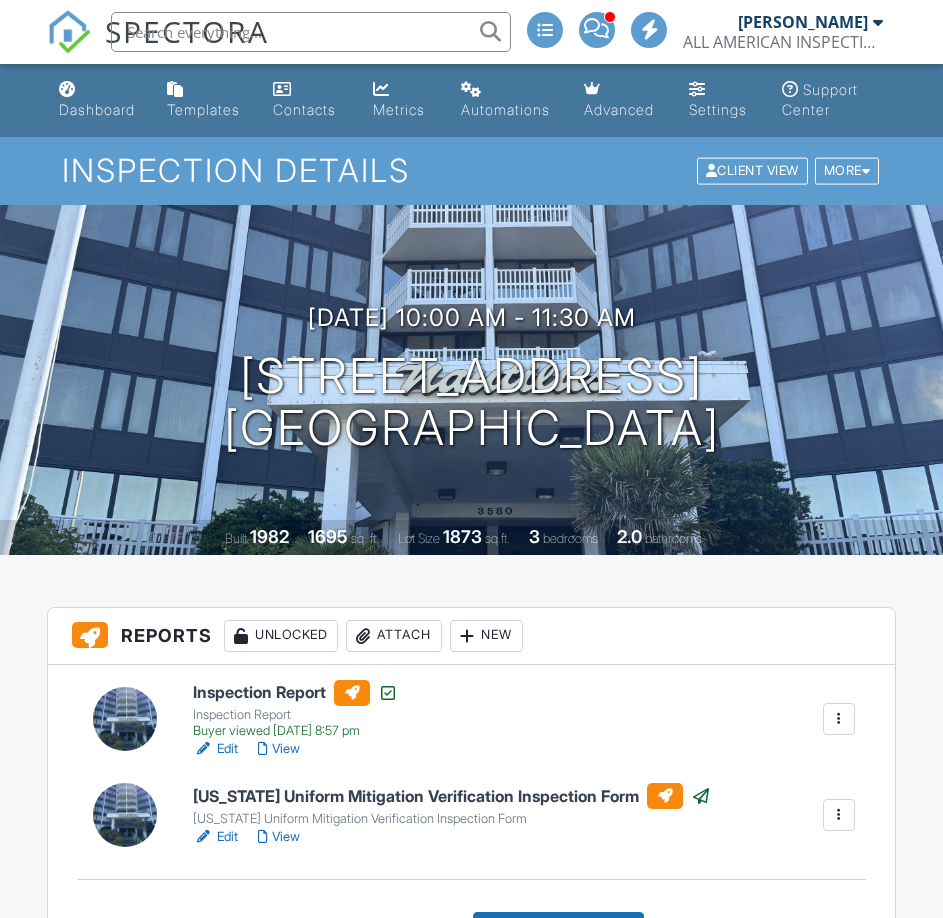 scroll, scrollTop: 0, scrollLeft: 0, axis: both 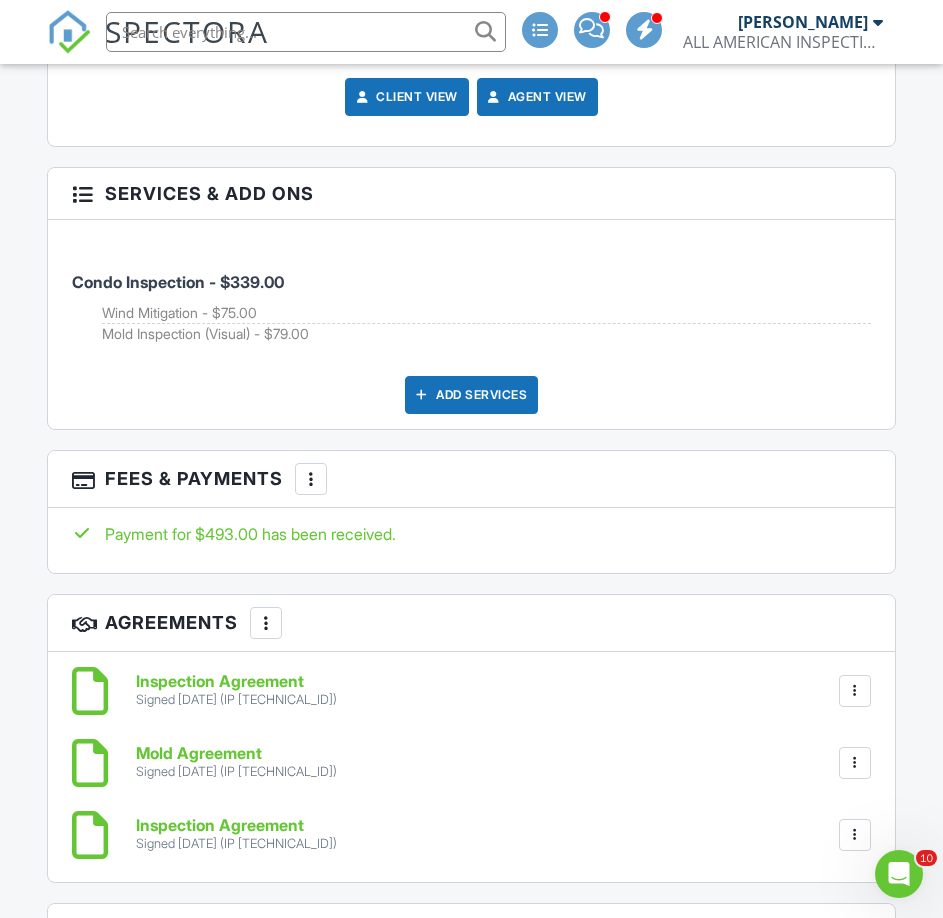click at bounding box center (311, 479) 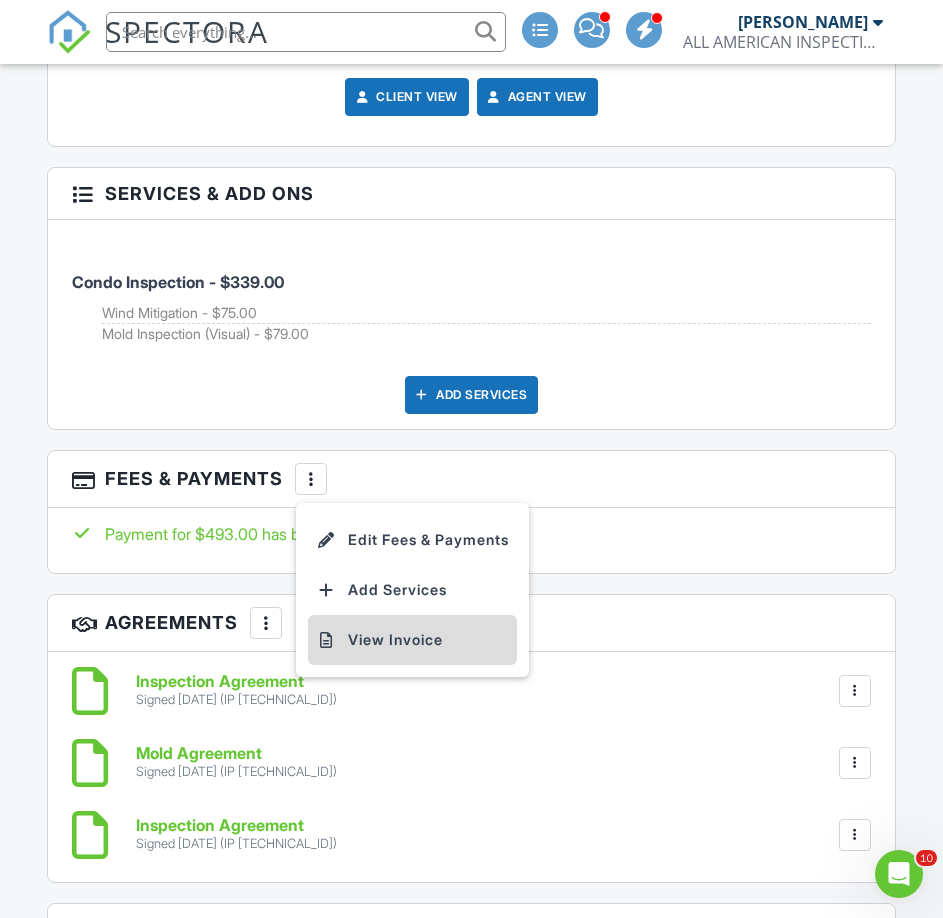 click on "View Invoice" at bounding box center [412, 640] 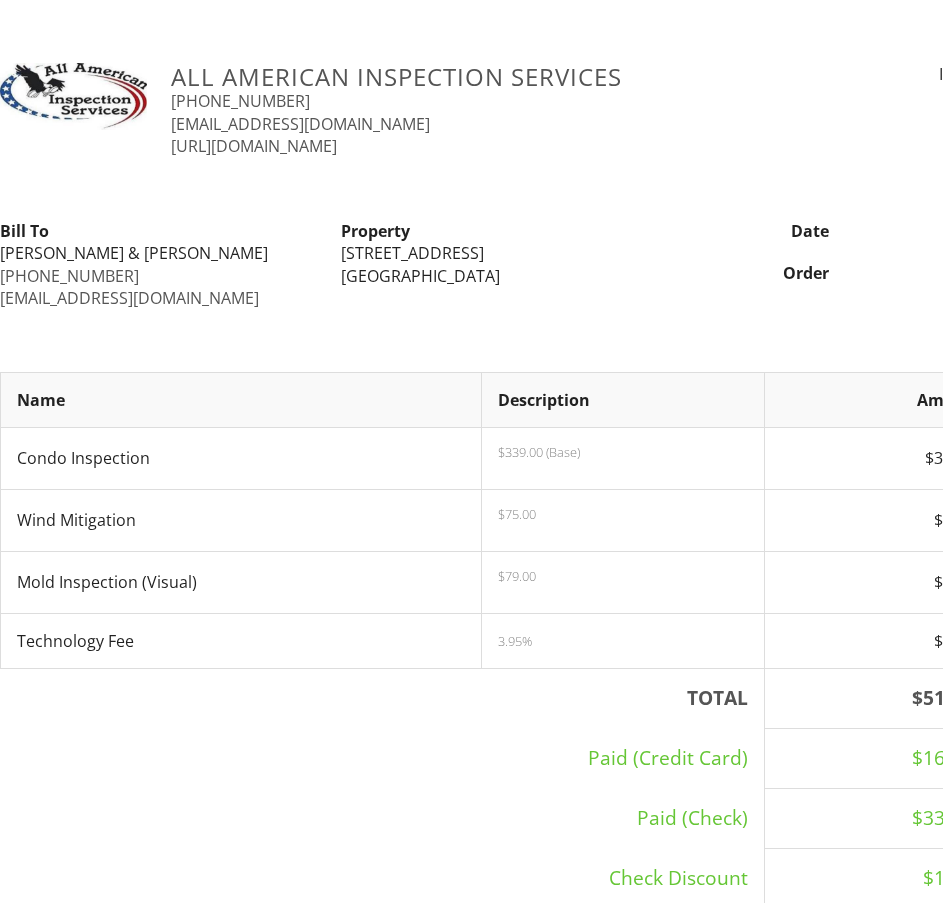 scroll, scrollTop: 0, scrollLeft: 0, axis: both 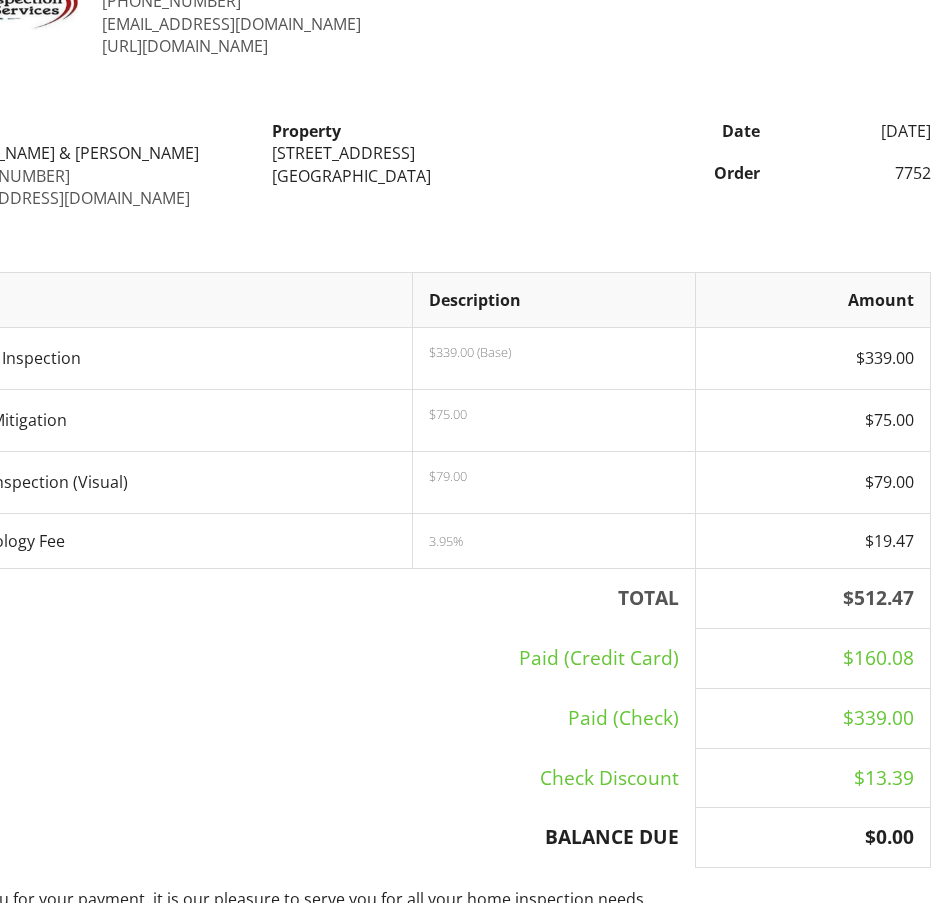 drag, startPoint x: 266, startPoint y: 153, endPoint x: 498, endPoint y: 157, distance: 232.03448 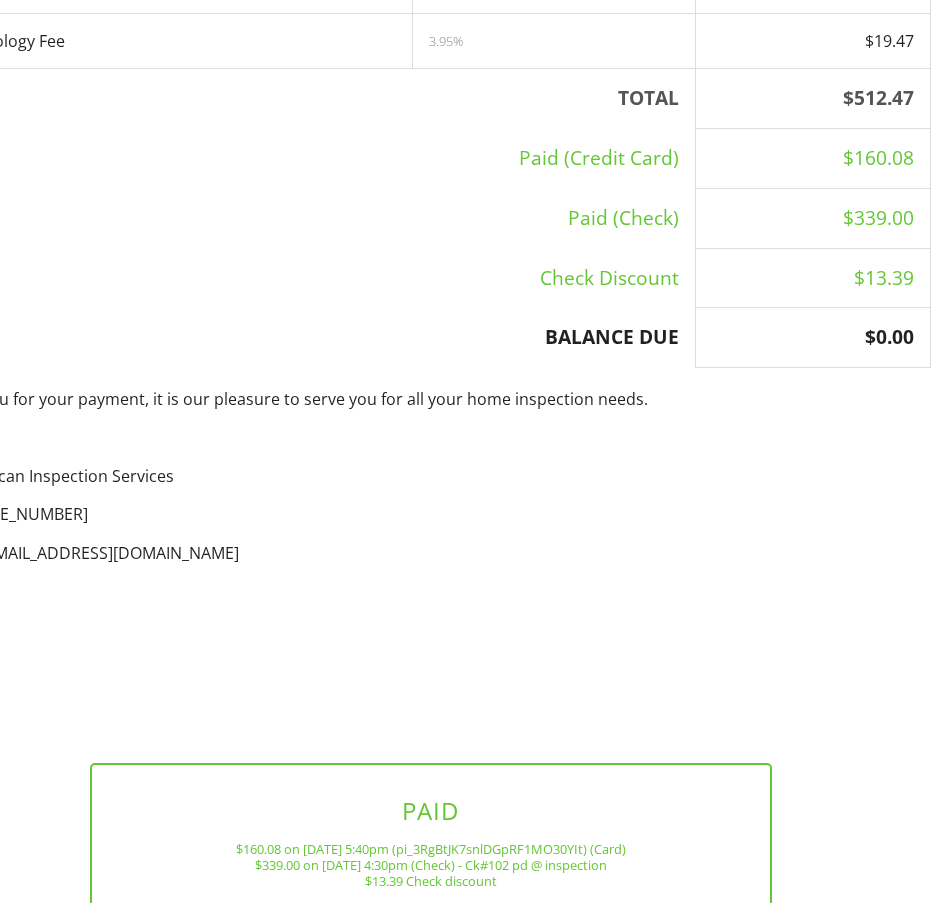 scroll, scrollTop: 755, scrollLeft: 69, axis: both 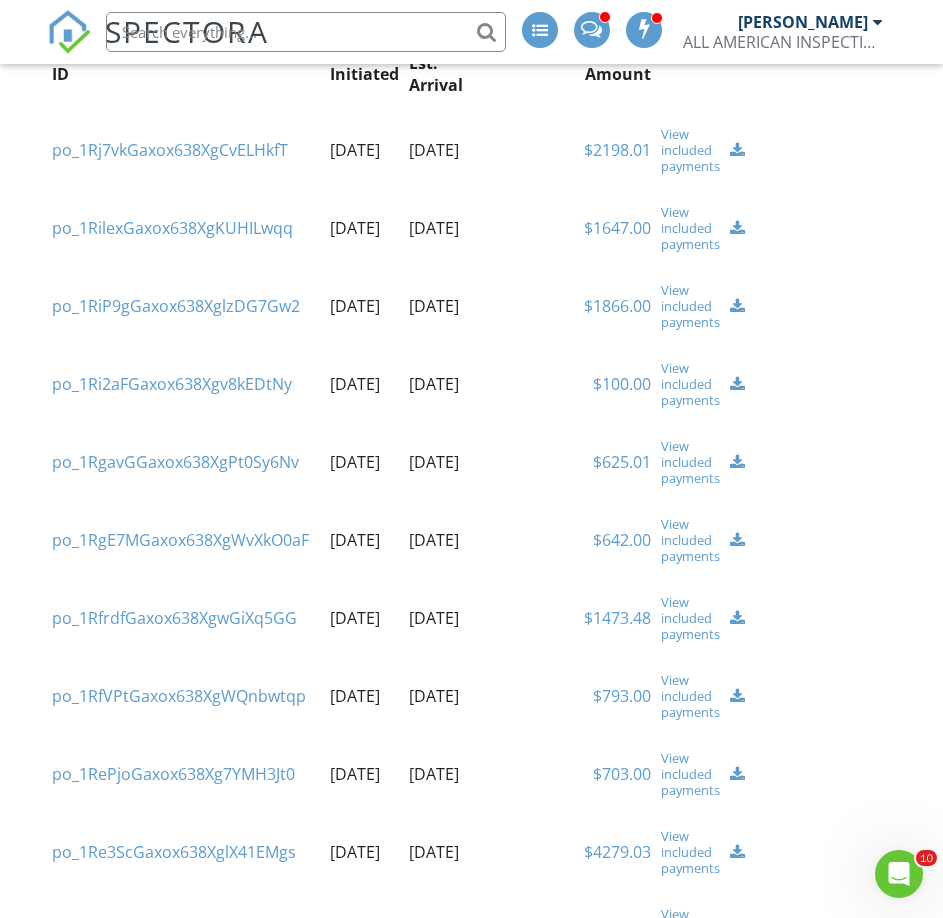 click on "View included payments" at bounding box center (690, 618) 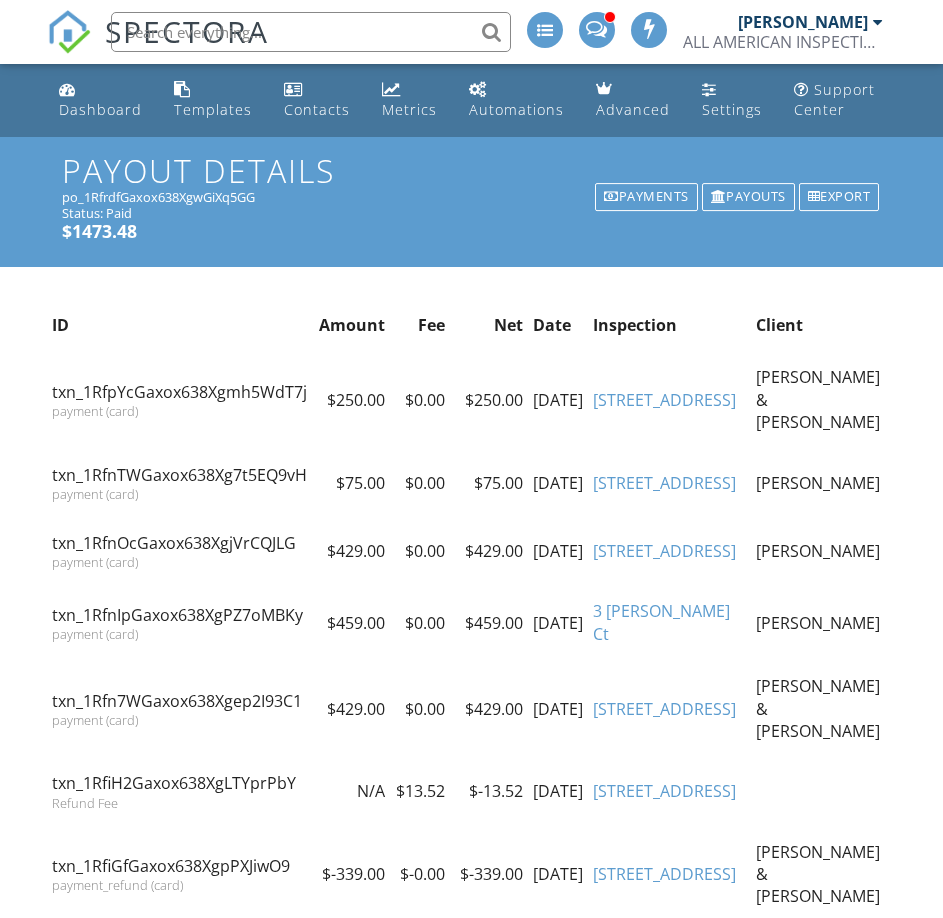 scroll, scrollTop: 0, scrollLeft: 0, axis: both 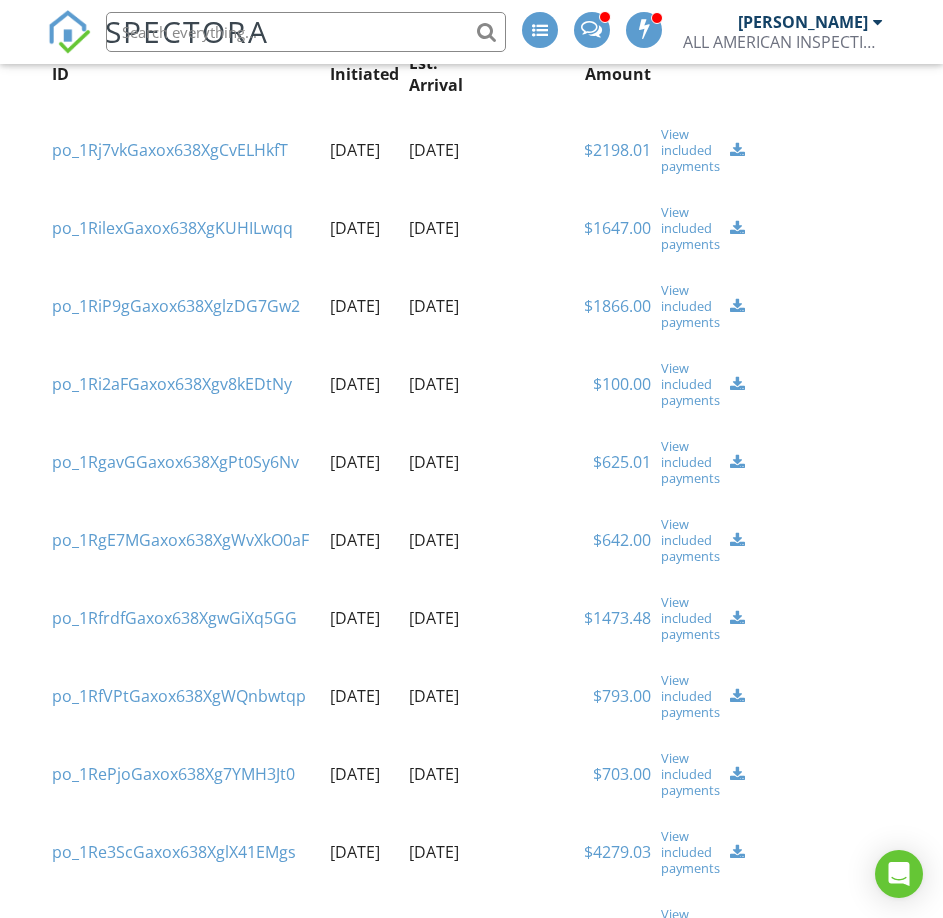 click on "View included payments" at bounding box center (690, 696) 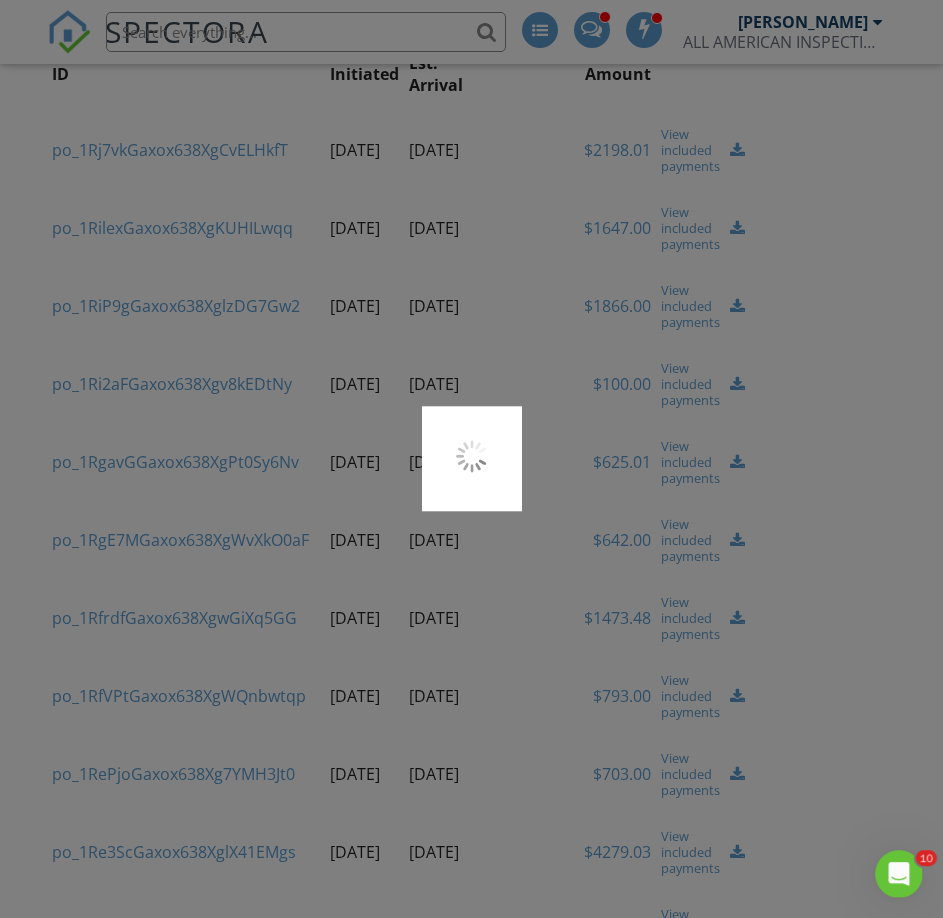 scroll, scrollTop: 0, scrollLeft: 0, axis: both 